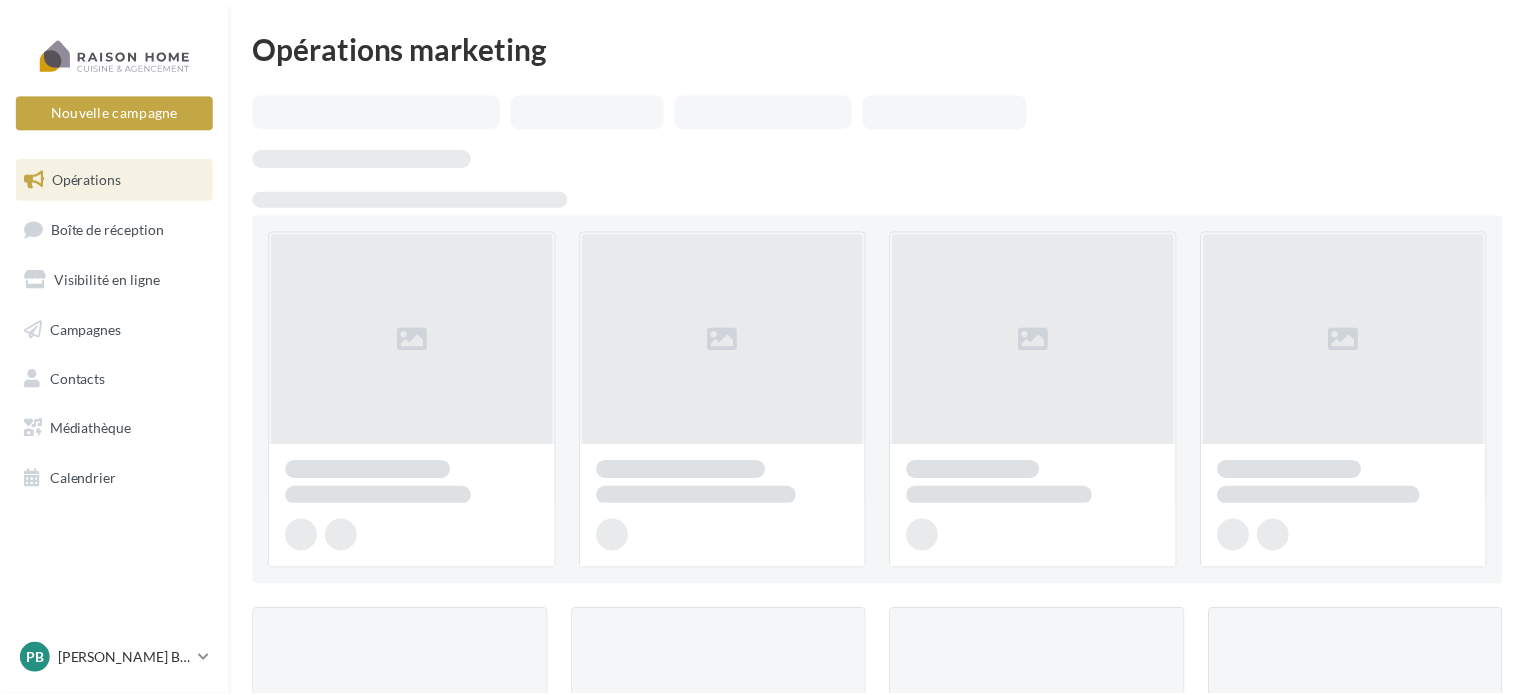 scroll, scrollTop: 0, scrollLeft: 0, axis: both 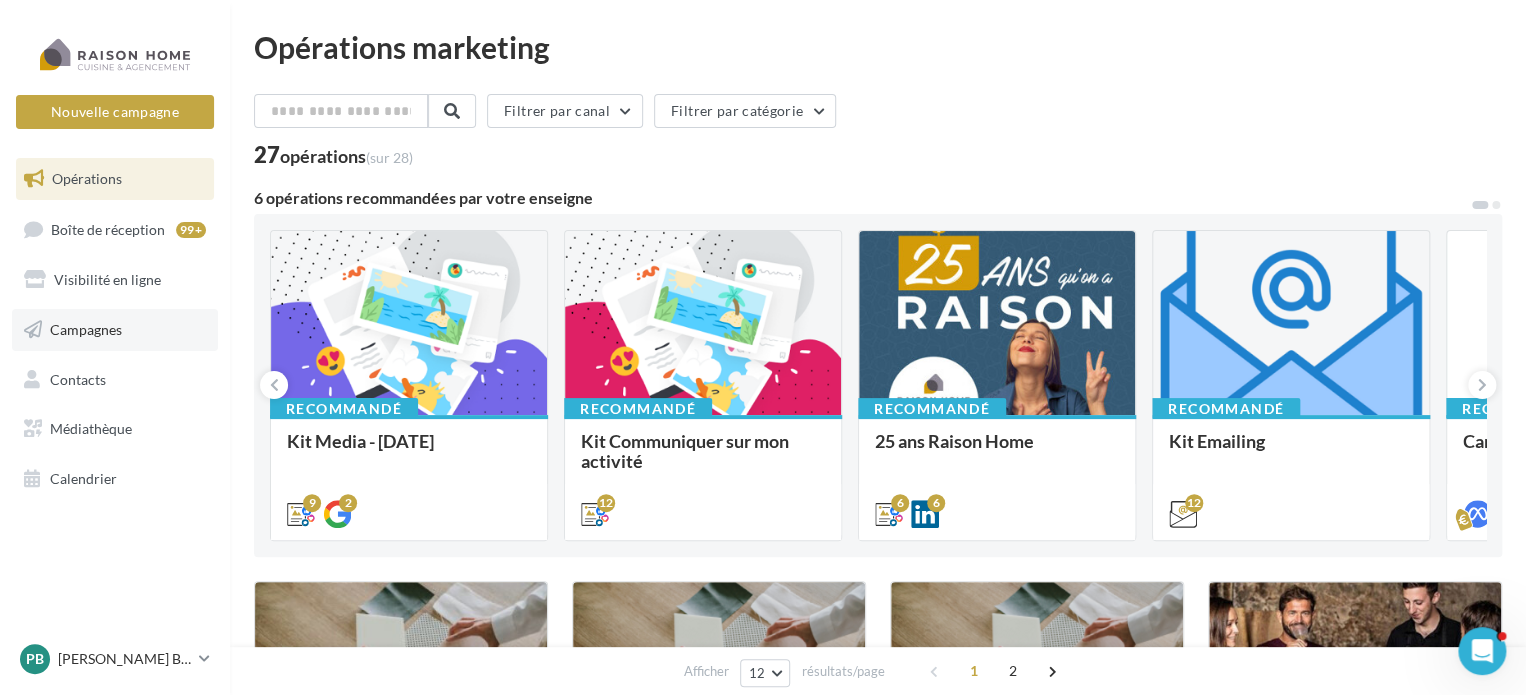 click on "Campagnes" at bounding box center [115, 330] 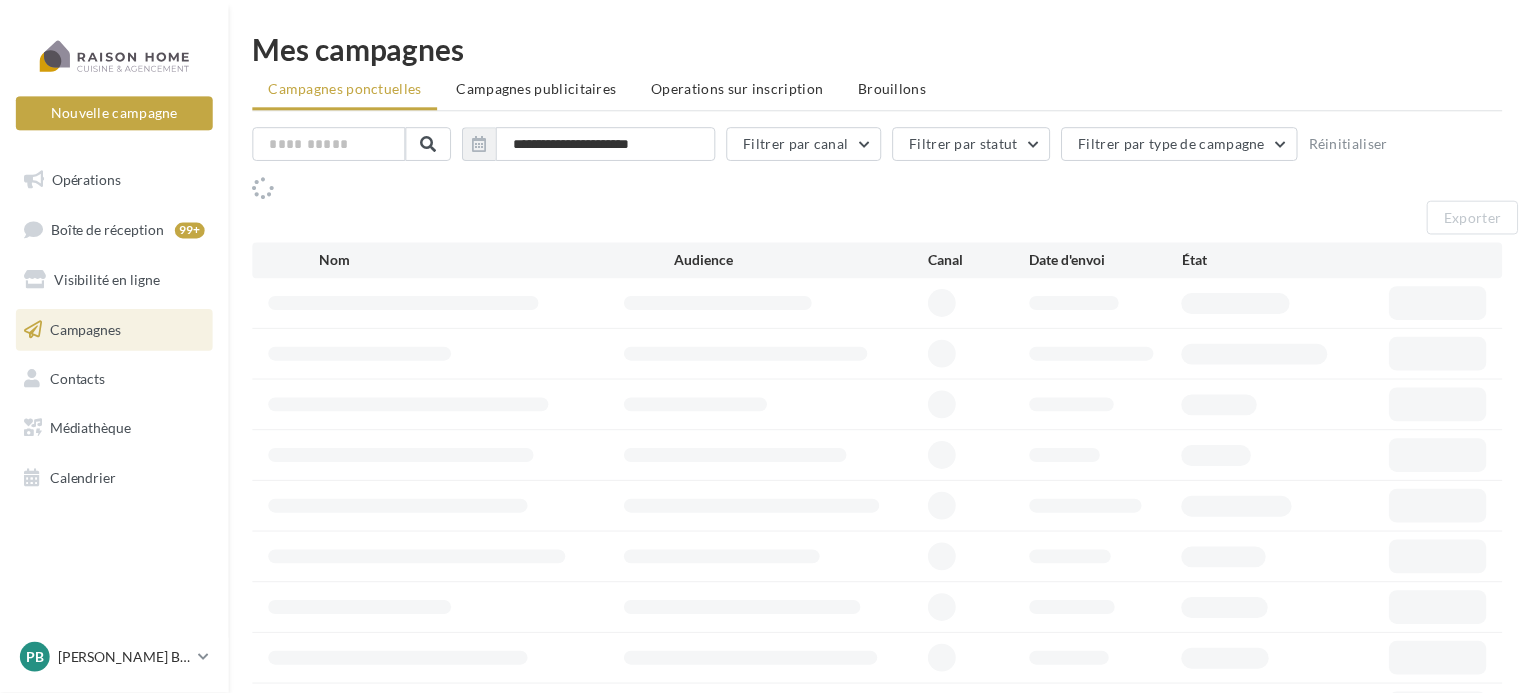 scroll, scrollTop: 0, scrollLeft: 0, axis: both 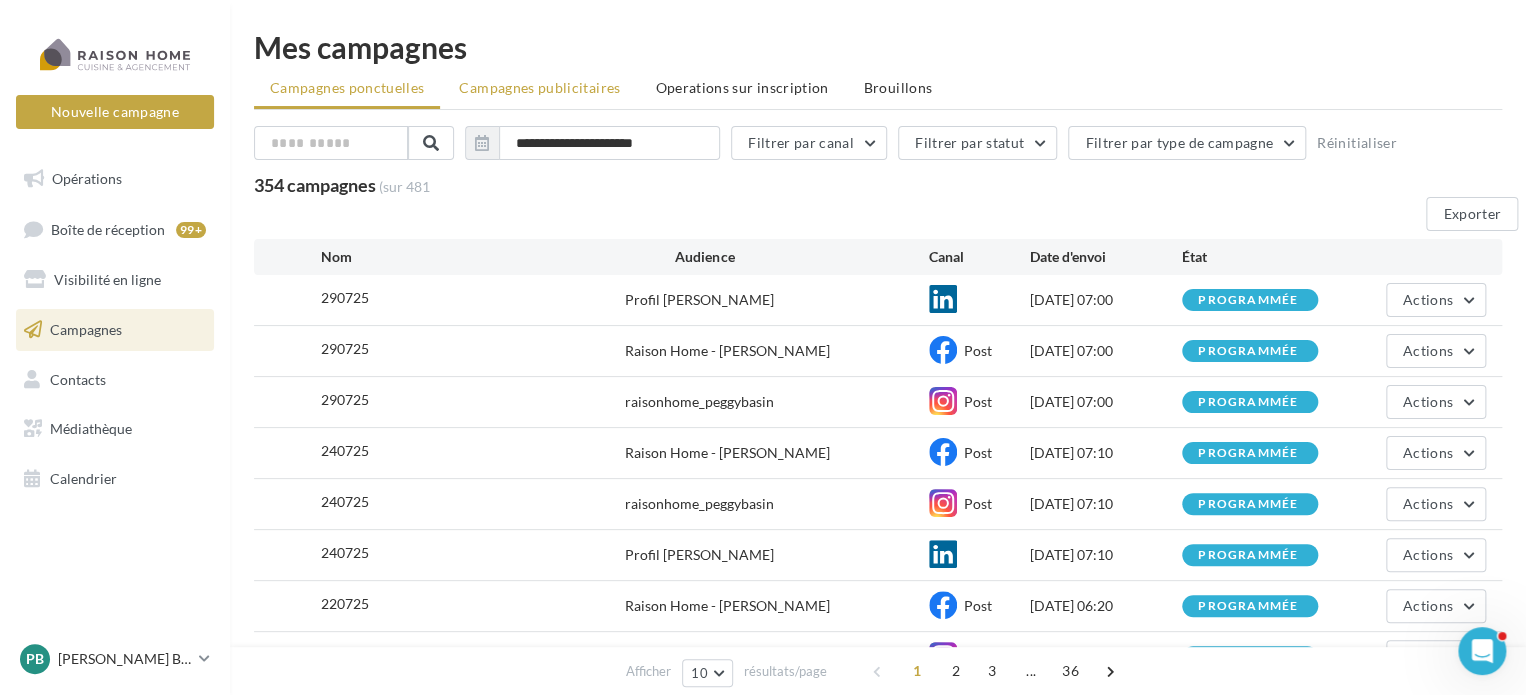 click on "Campagnes publicitaires" at bounding box center (539, 87) 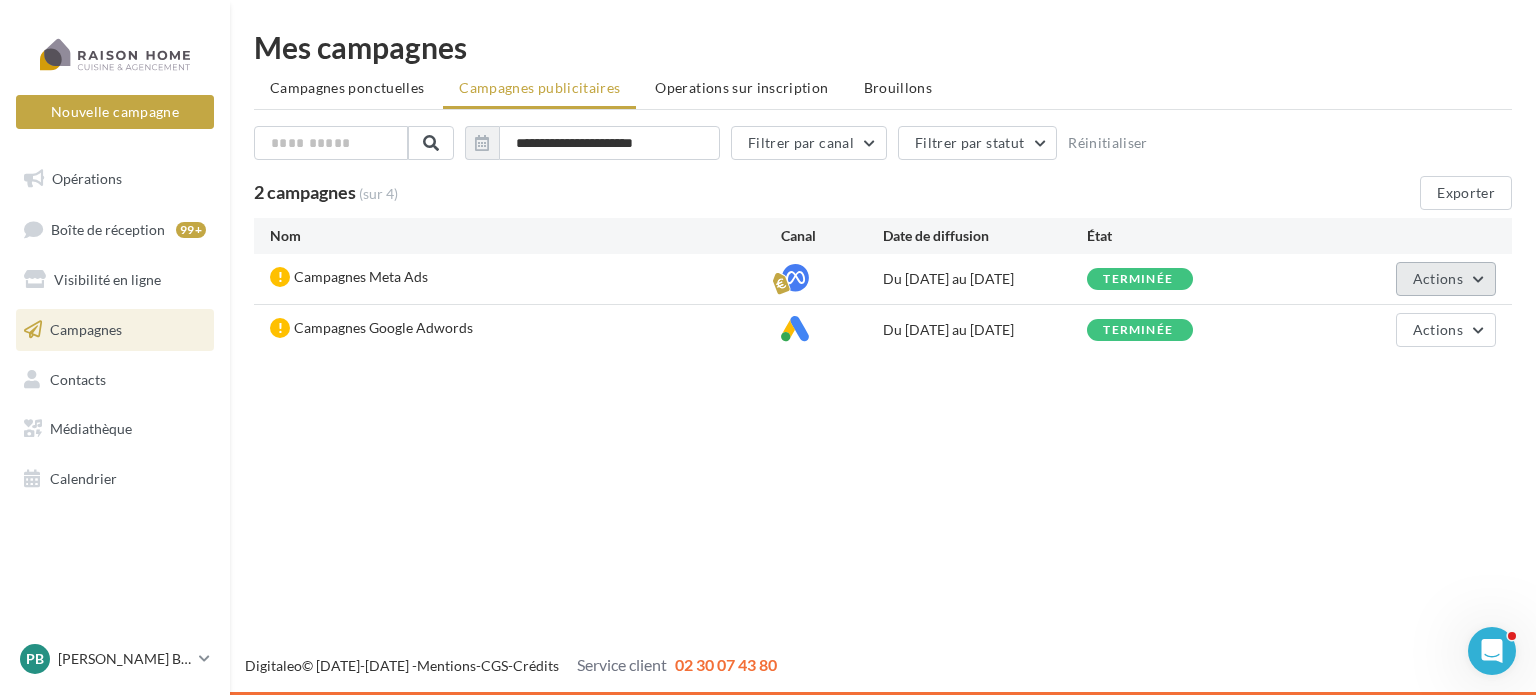 click on "Actions" at bounding box center [1438, 278] 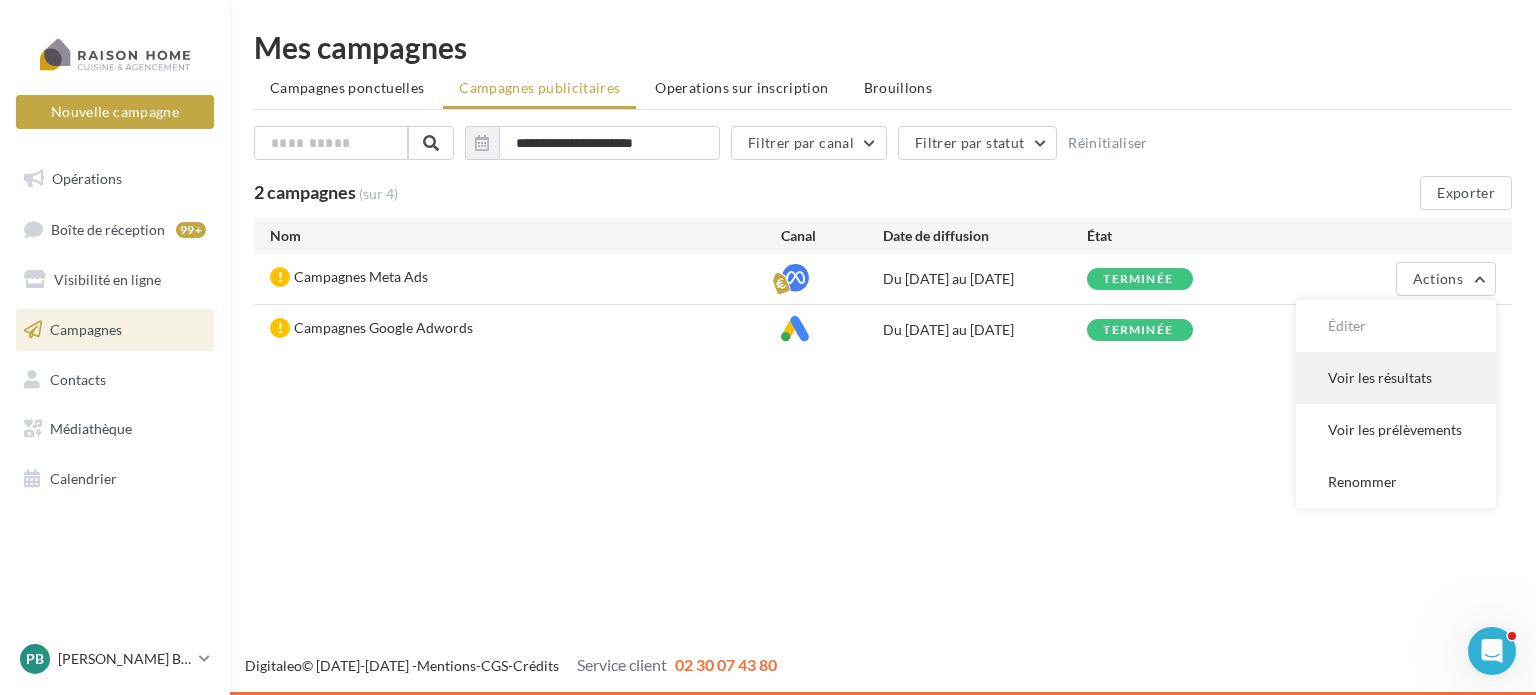 click on "Voir les résultats" at bounding box center (1396, 378) 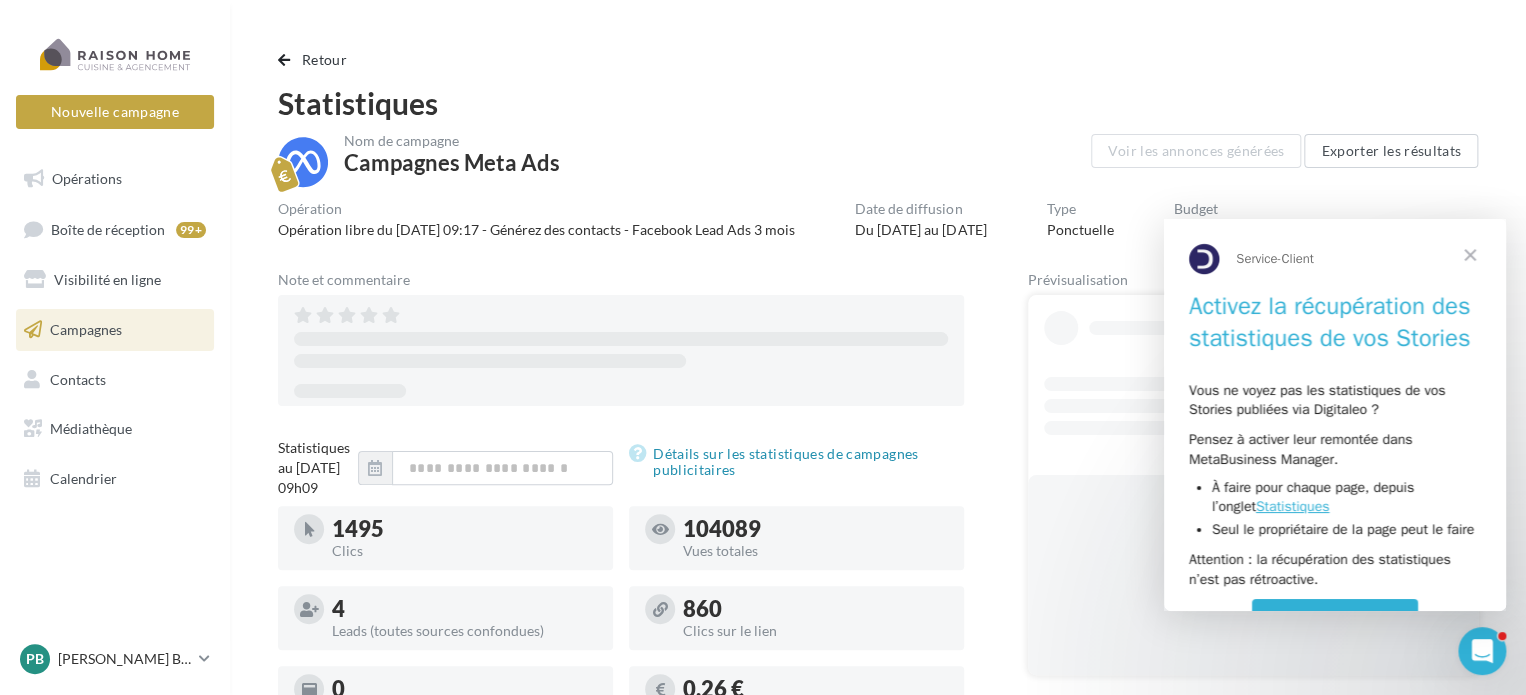 scroll, scrollTop: 0, scrollLeft: 0, axis: both 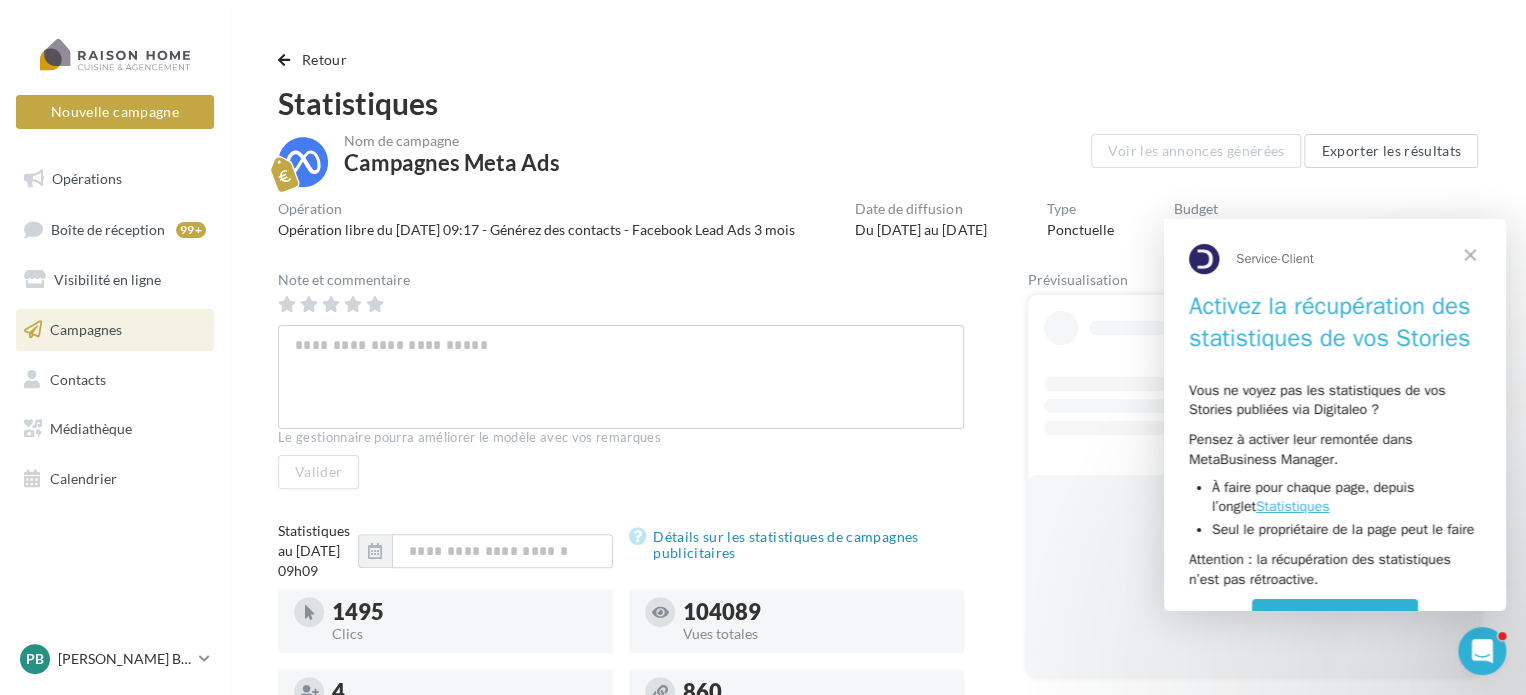 click at bounding box center (1470, 255) 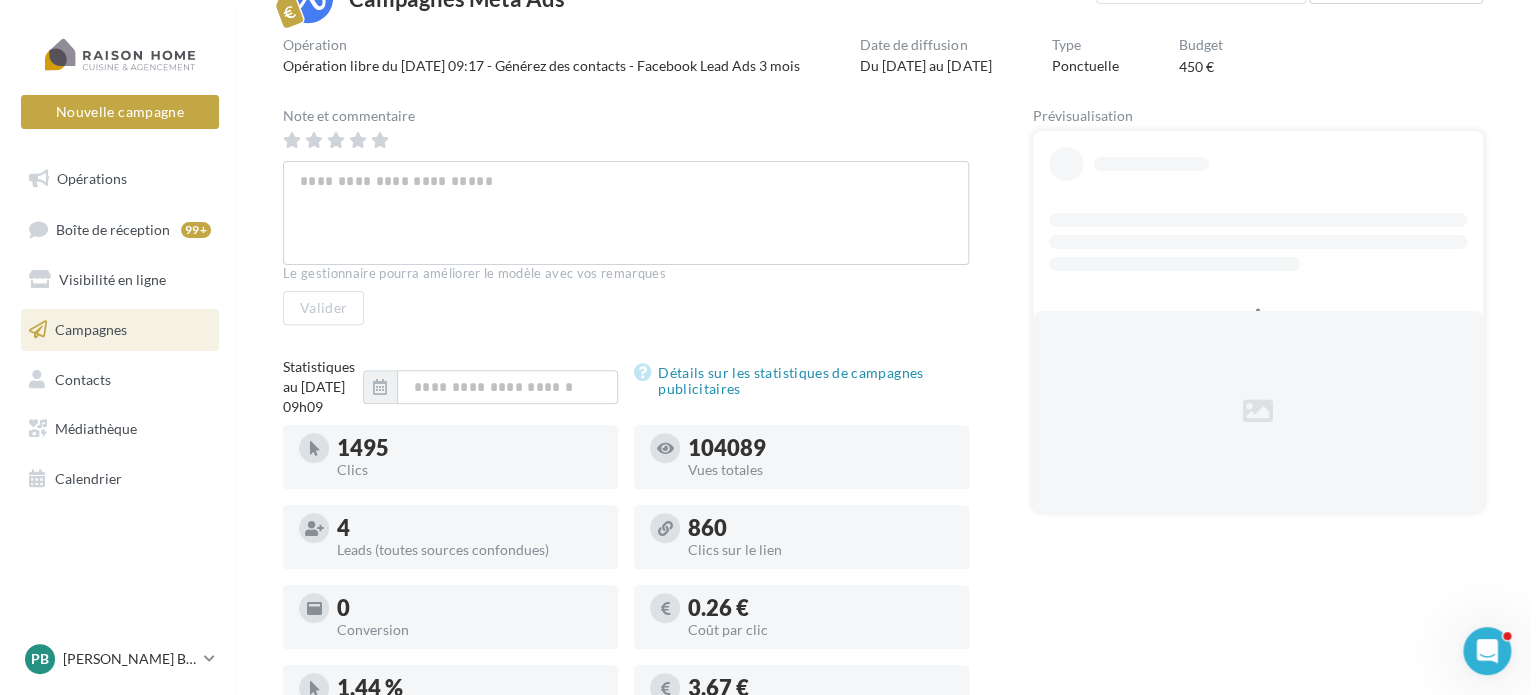scroll, scrollTop: 0, scrollLeft: 0, axis: both 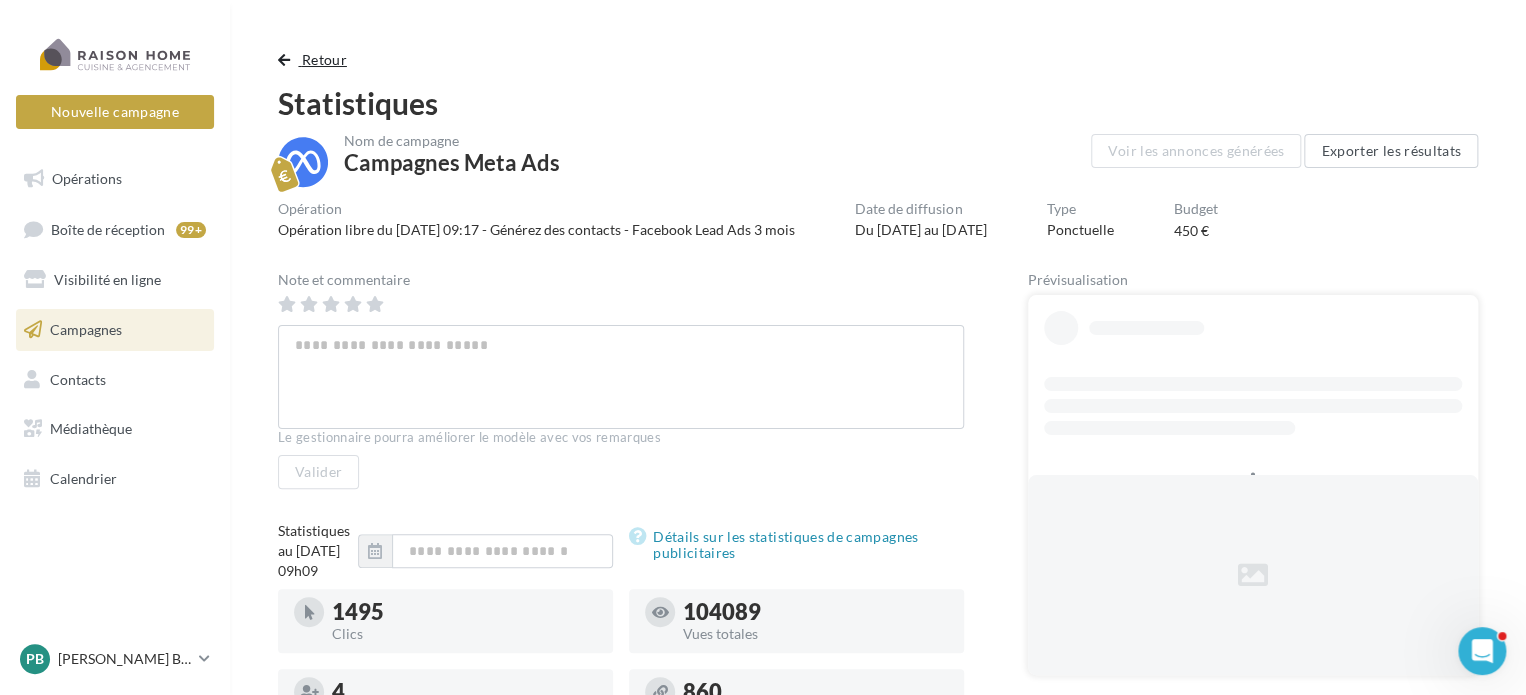 click at bounding box center (284, 60) 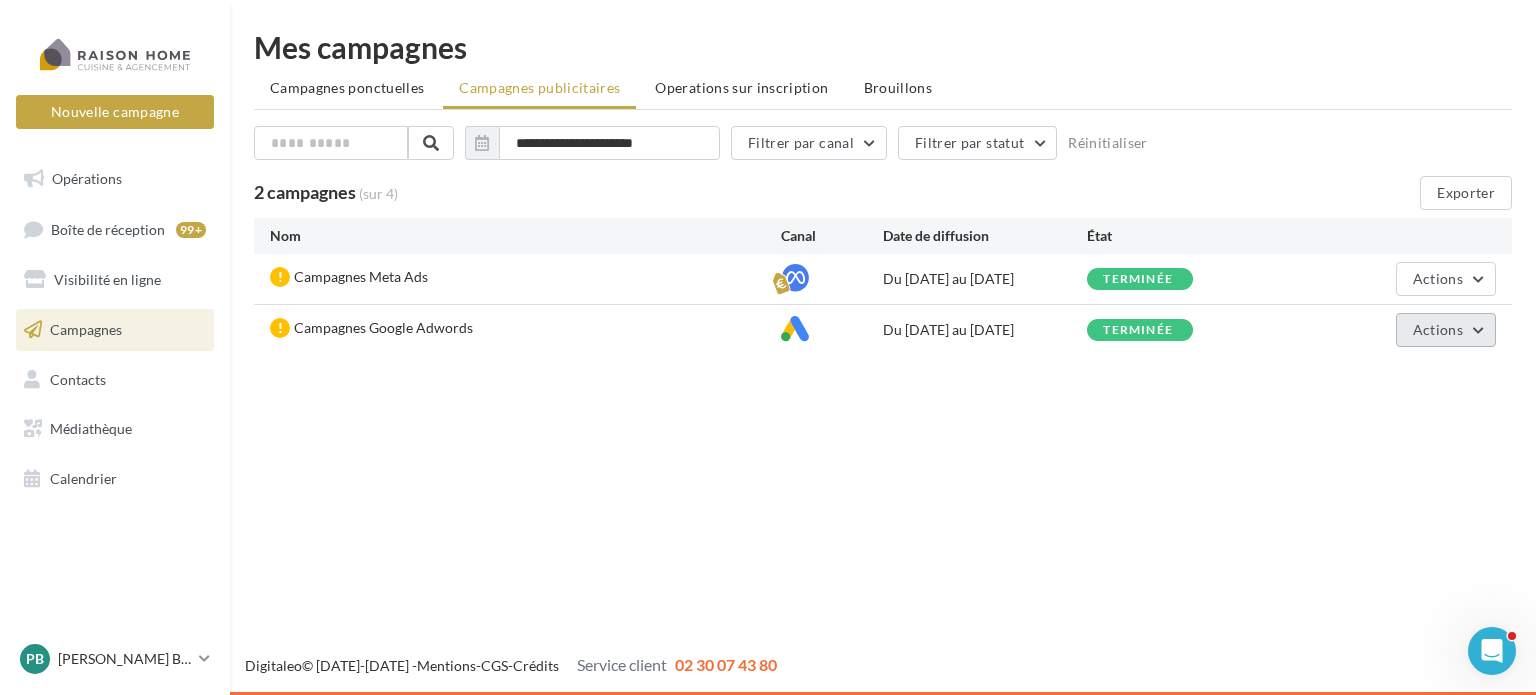 click on "Actions" at bounding box center [1446, 330] 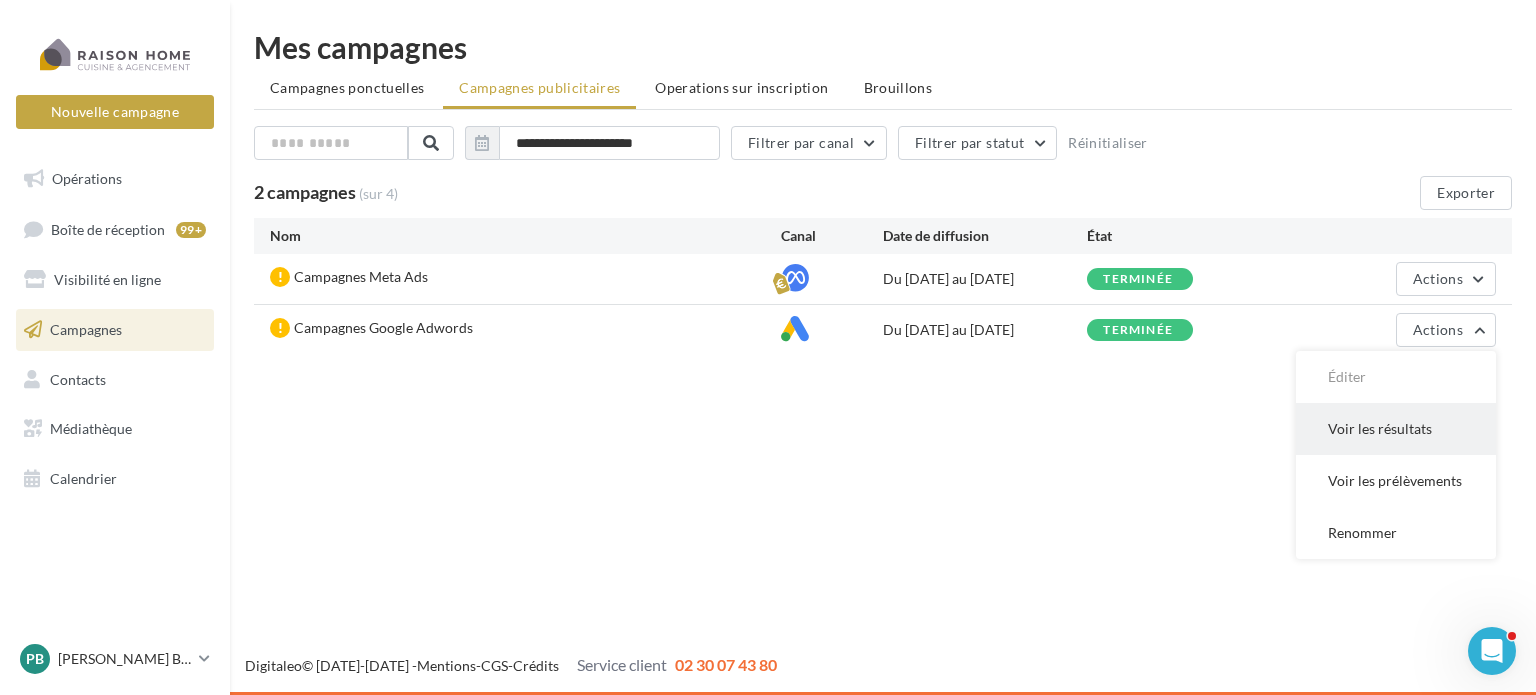 click on "Voir les résultats" at bounding box center [1396, 429] 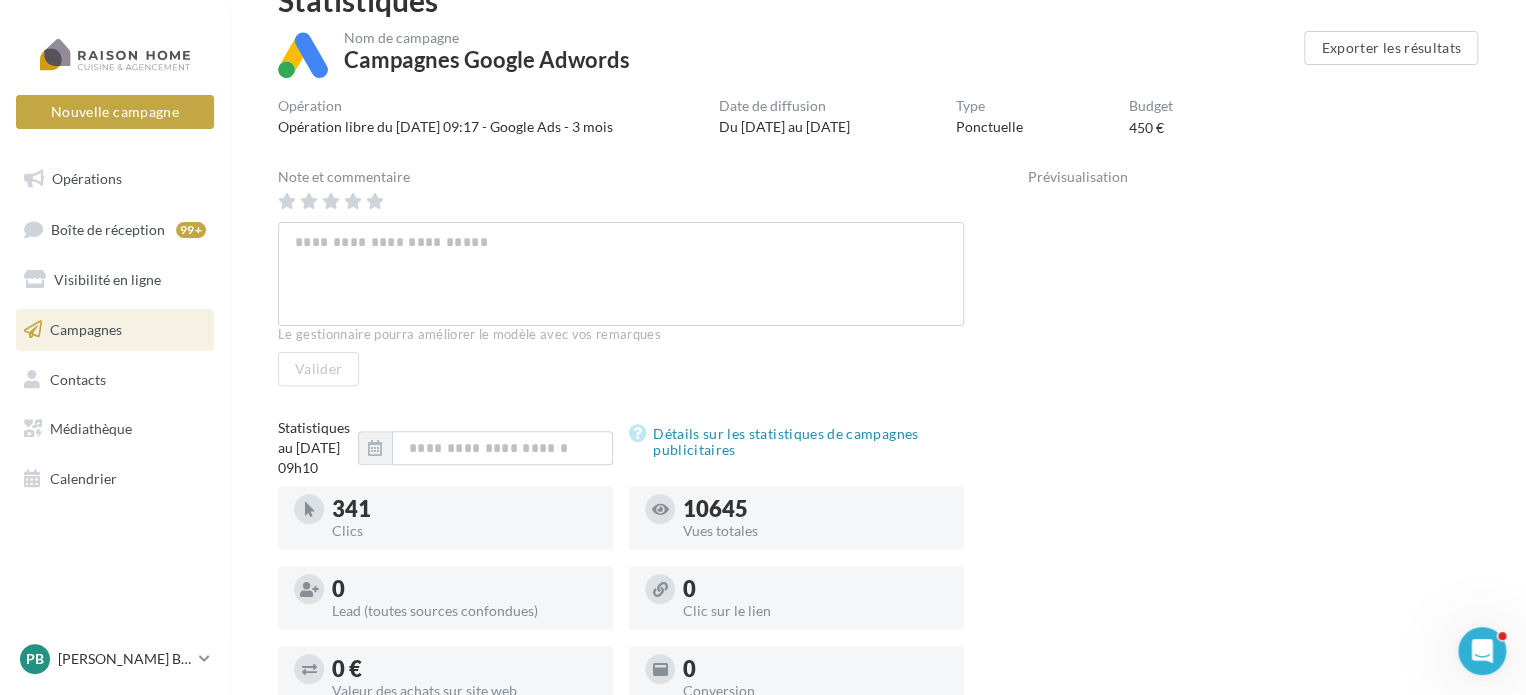scroll, scrollTop: 0, scrollLeft: 0, axis: both 